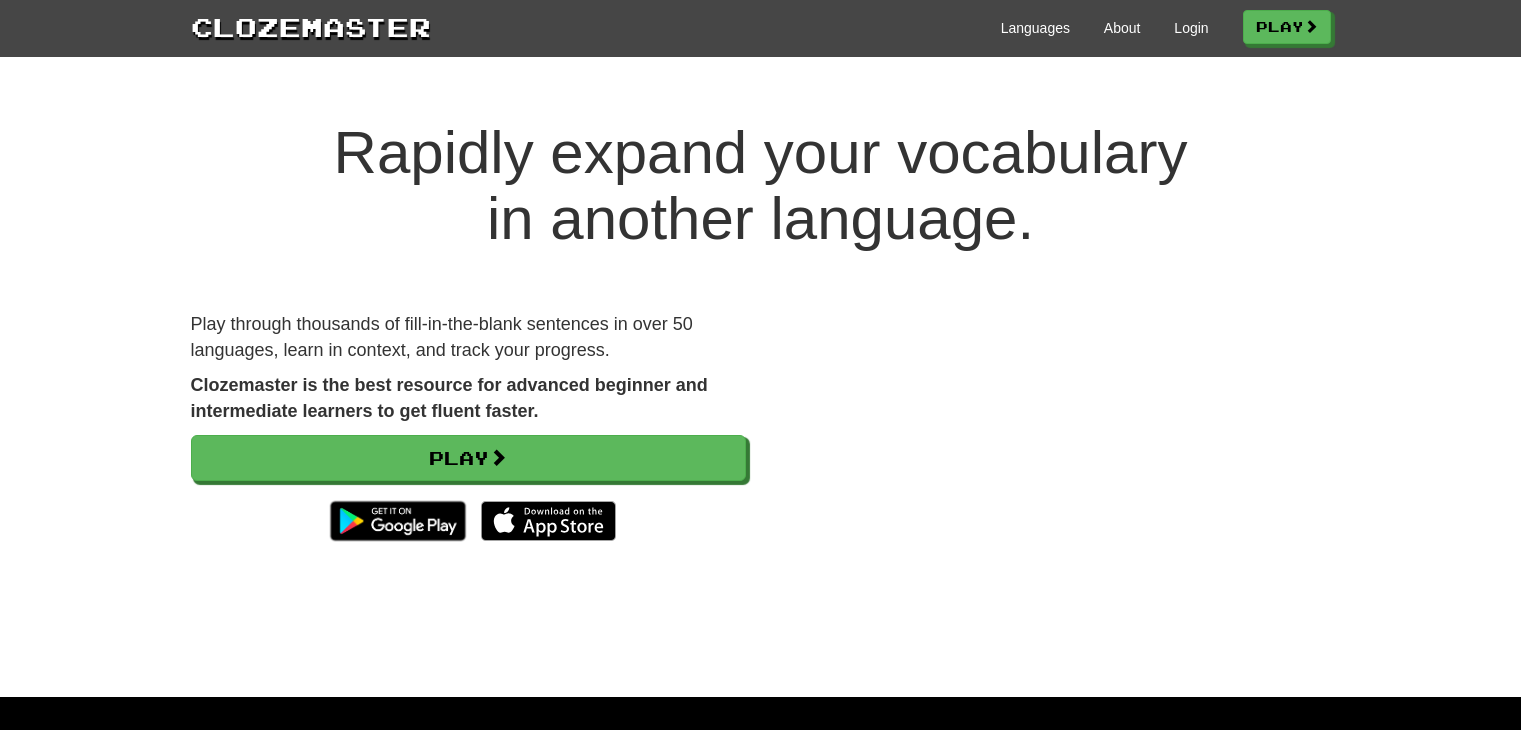 scroll, scrollTop: 0, scrollLeft: 0, axis: both 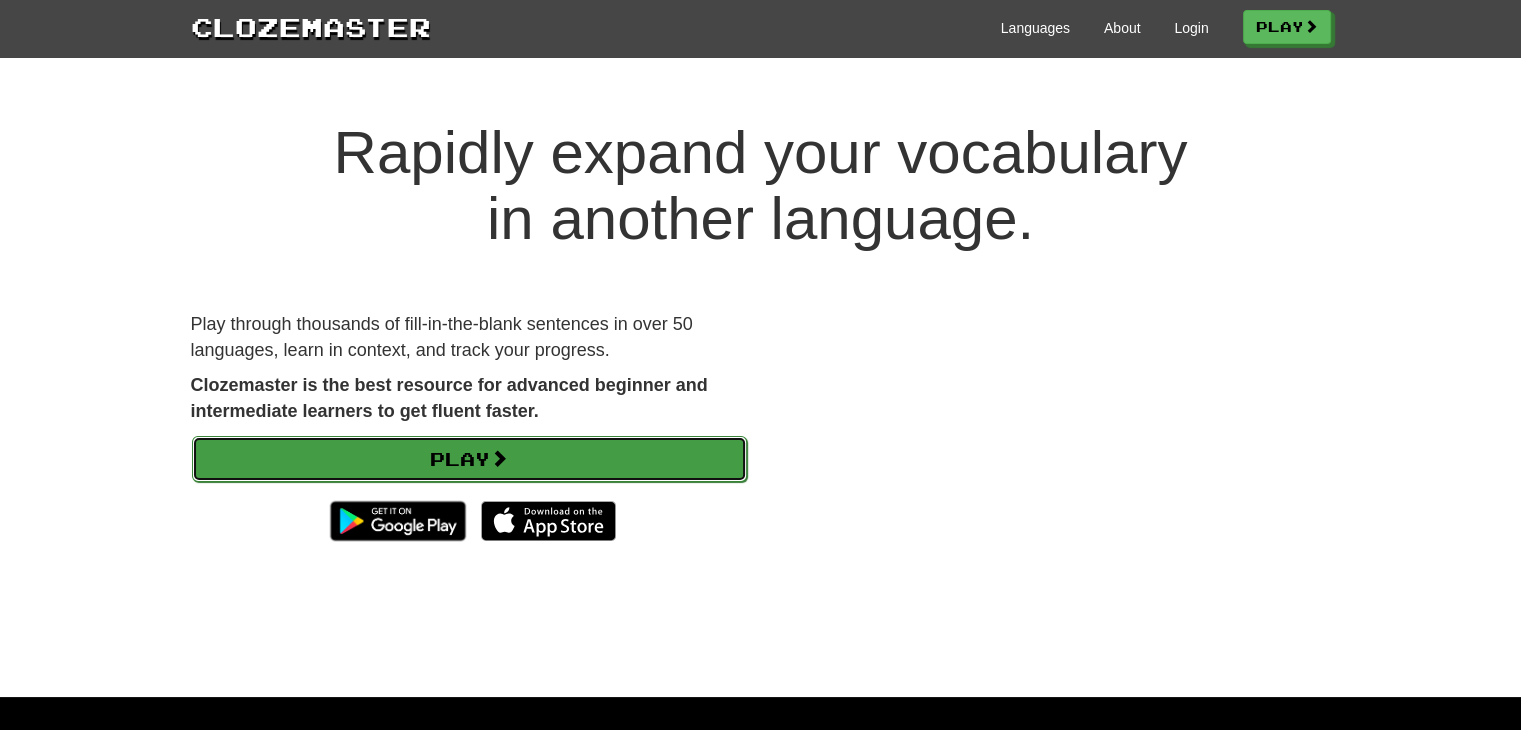 click on "Play" at bounding box center (469, 459) 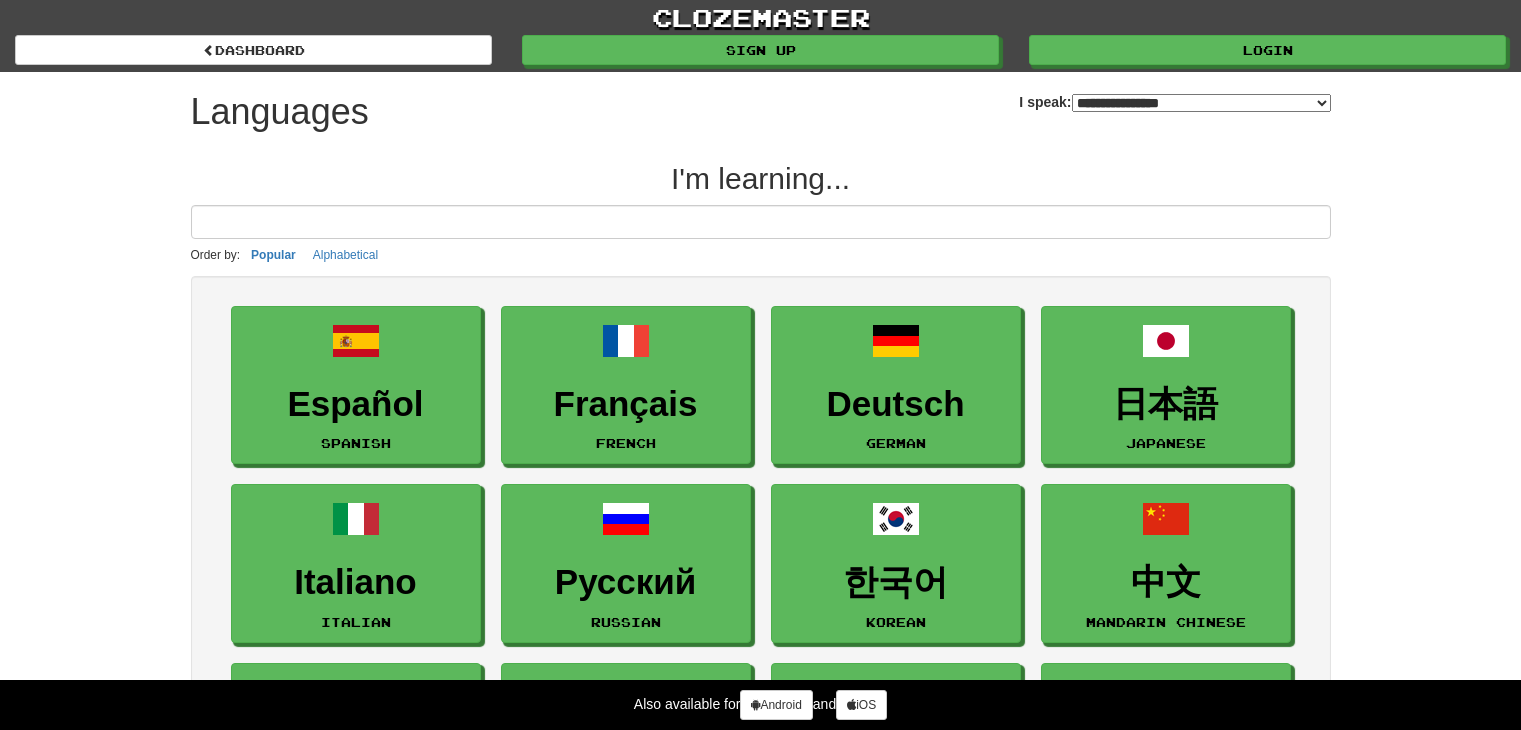 select on "*******" 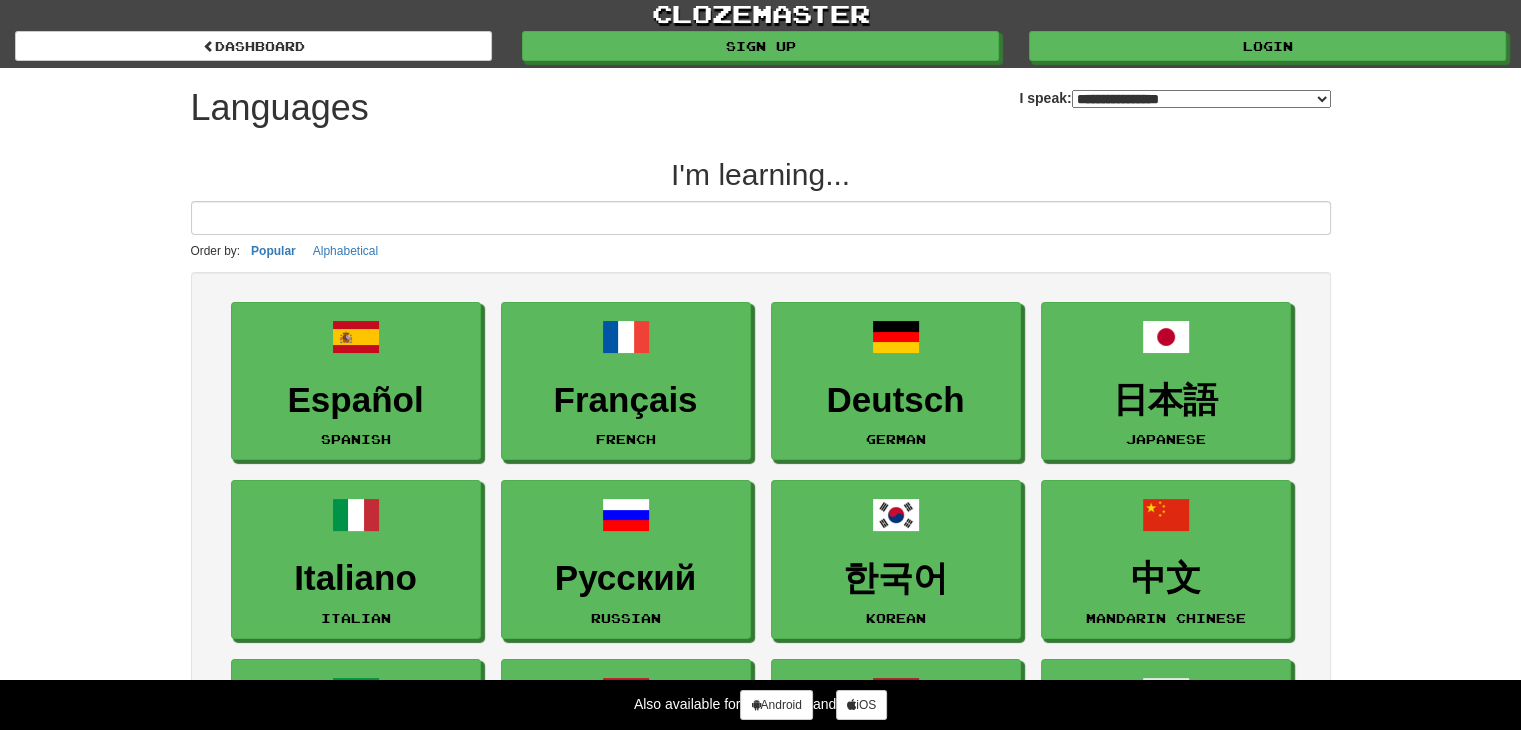 scroll, scrollTop: 0, scrollLeft: 0, axis: both 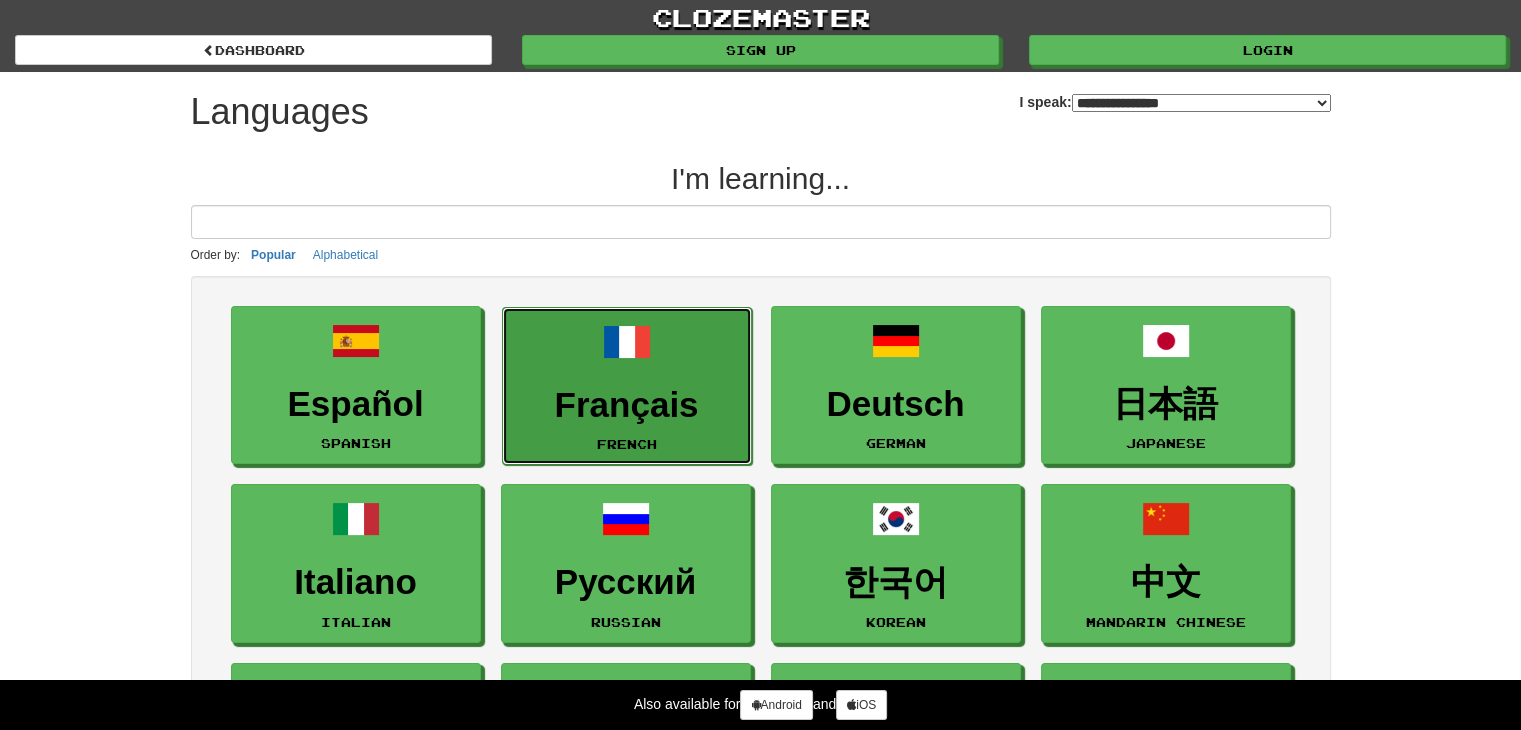 click on "Français French" at bounding box center (627, 386) 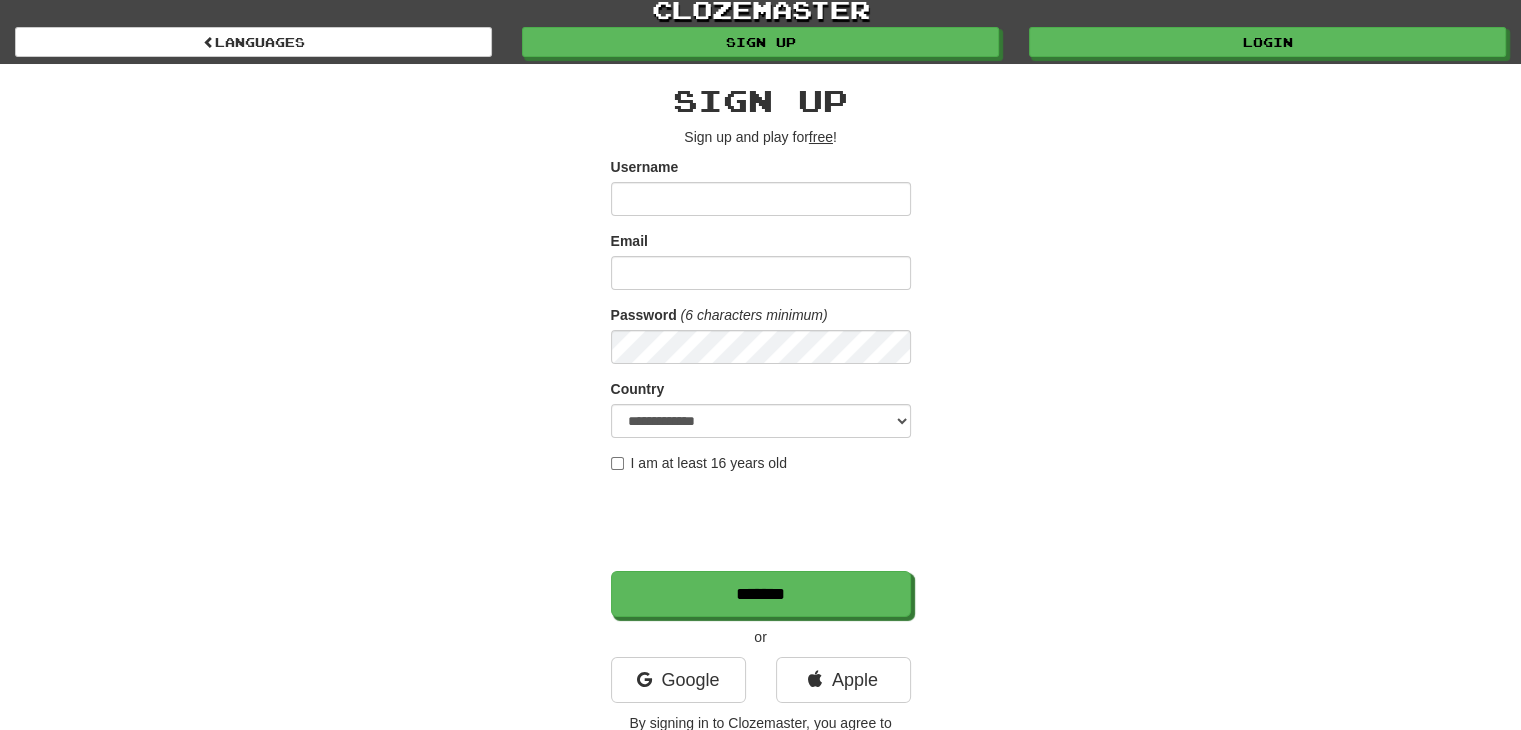 scroll, scrollTop: 0, scrollLeft: 0, axis: both 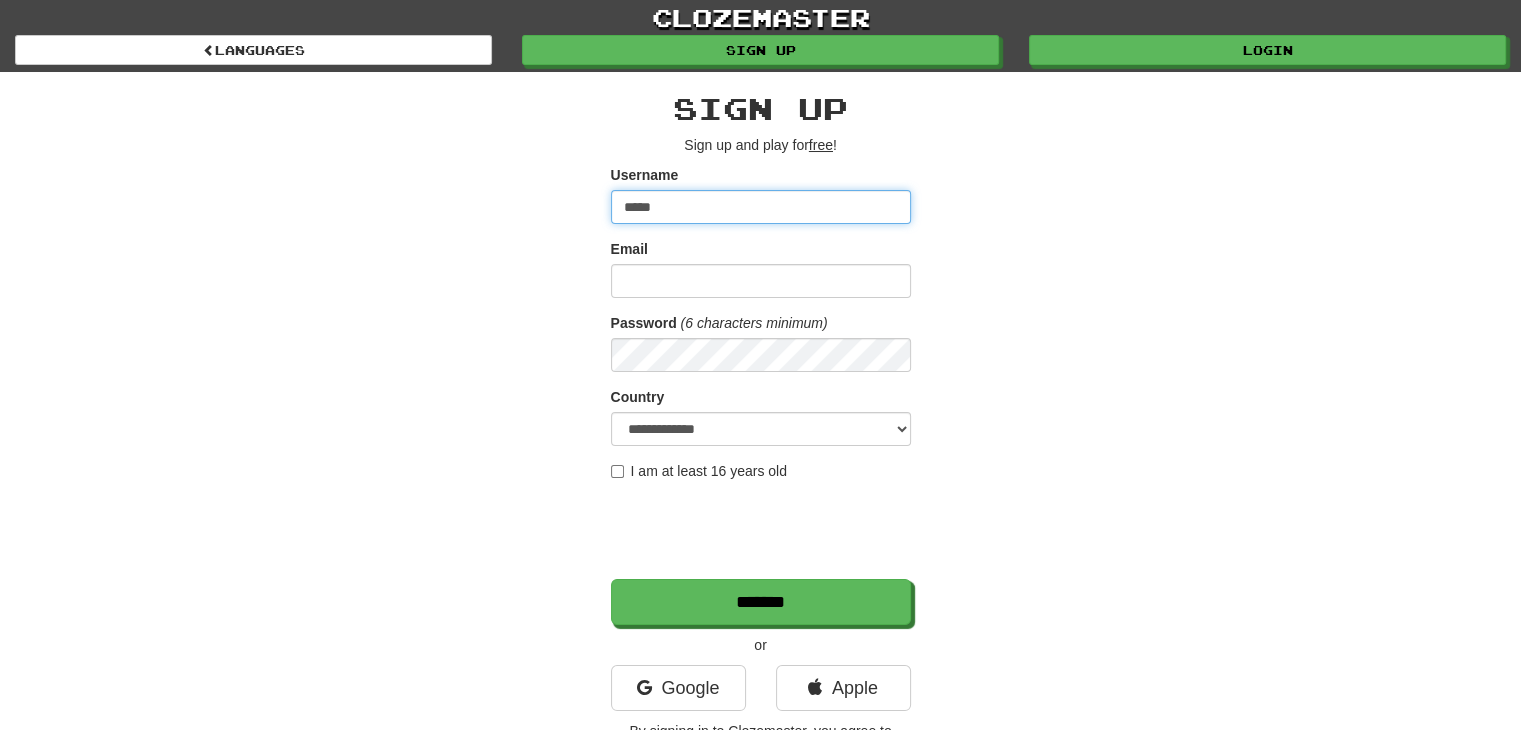 type on "*****" 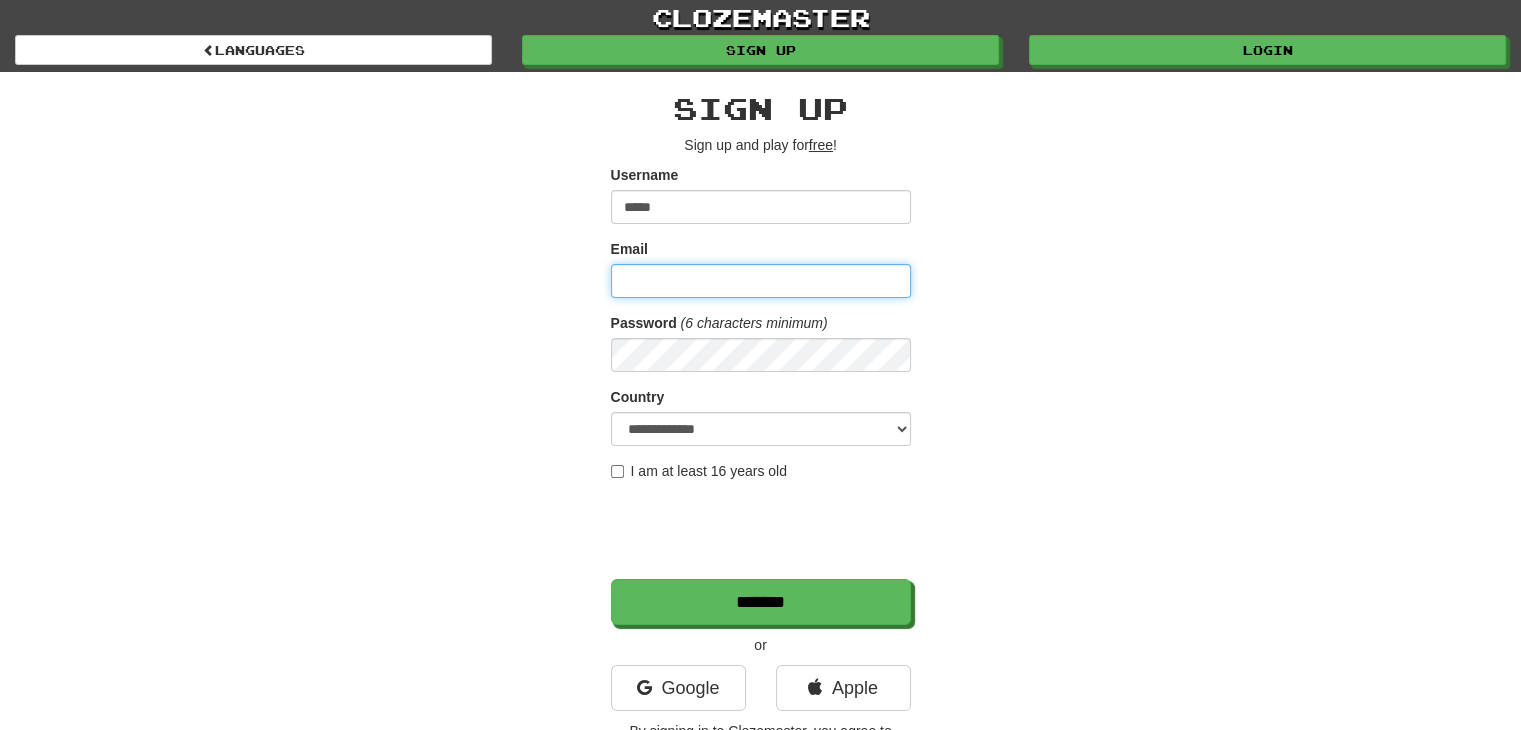 click on "Email" at bounding box center (761, 281) 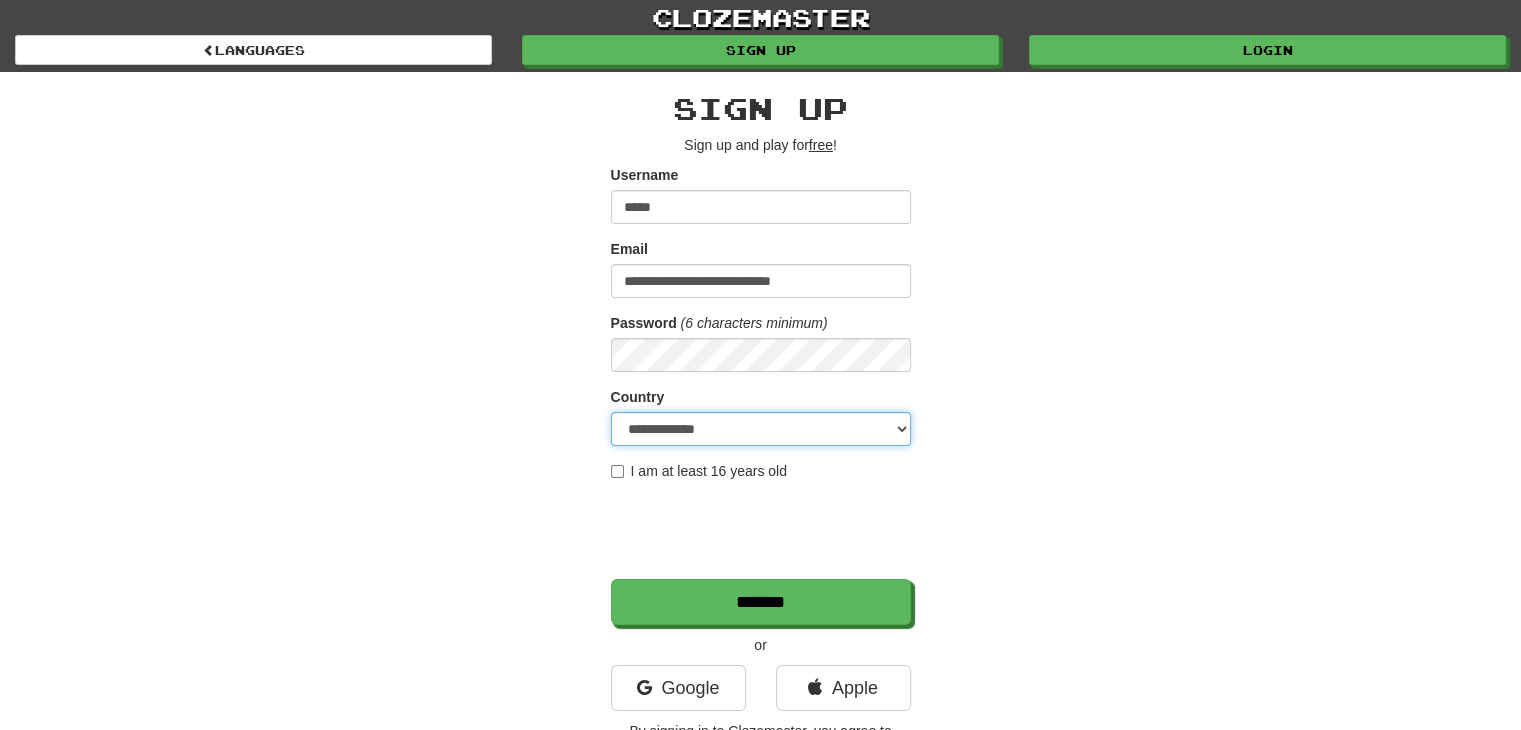 click on "**********" at bounding box center (761, 429) 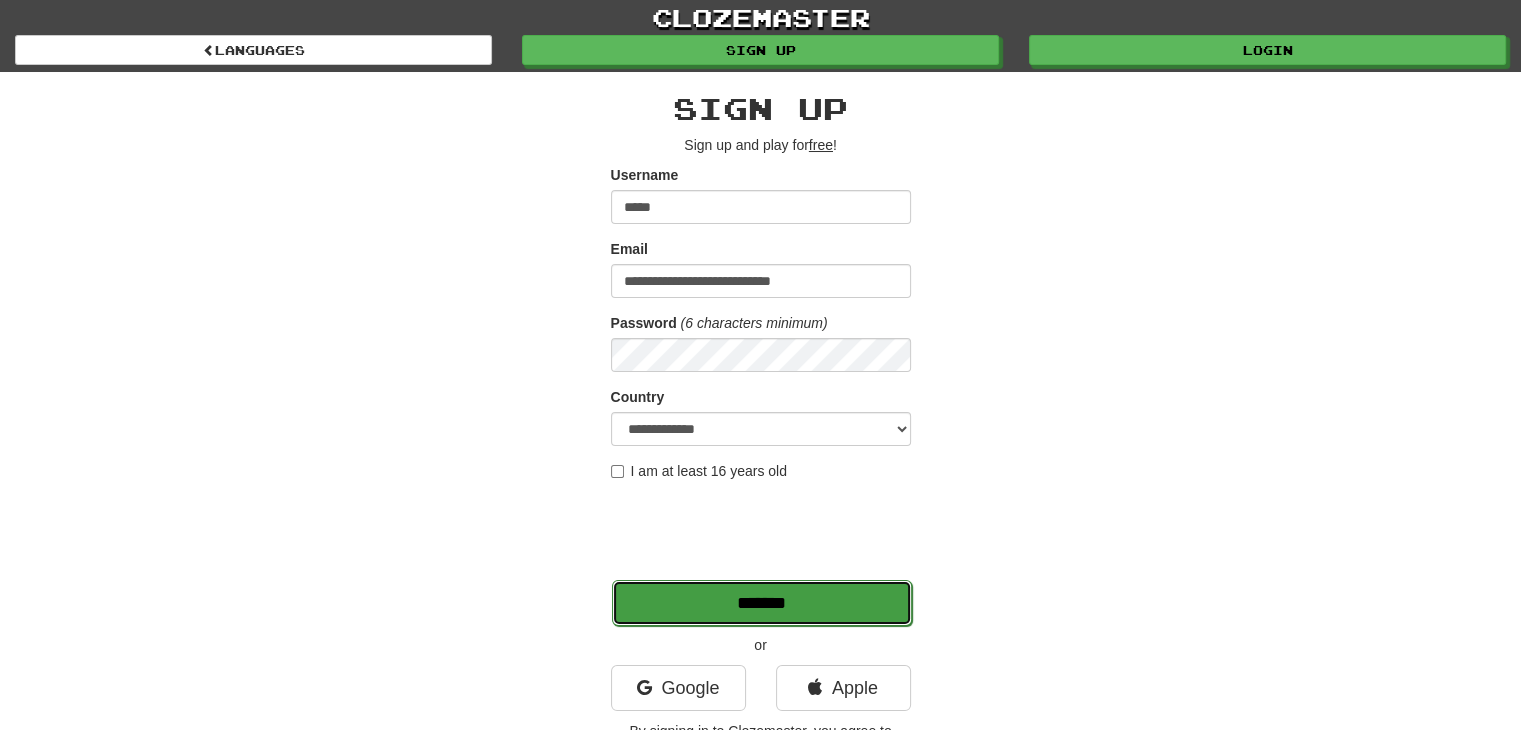 click on "*******" at bounding box center (762, 603) 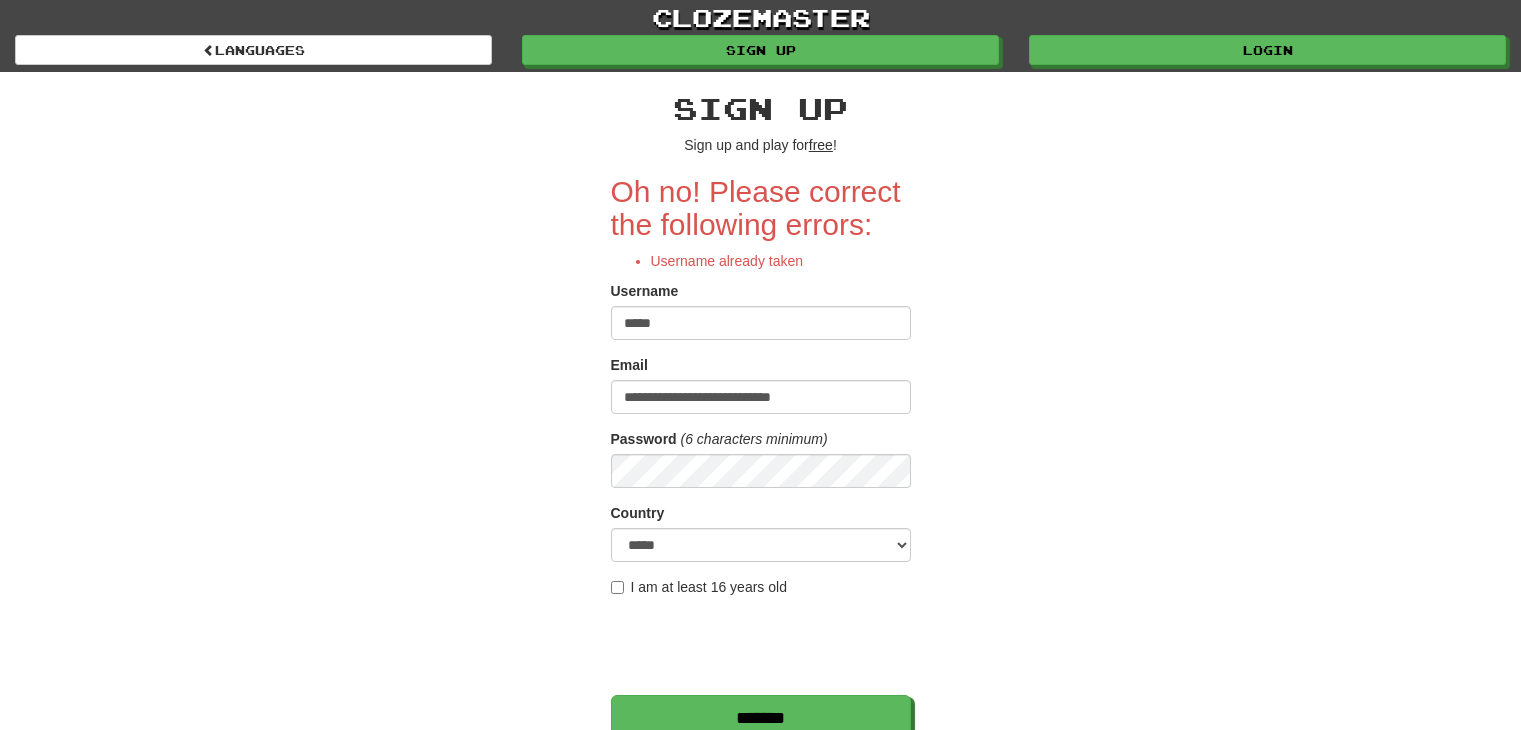 scroll, scrollTop: 0, scrollLeft: 0, axis: both 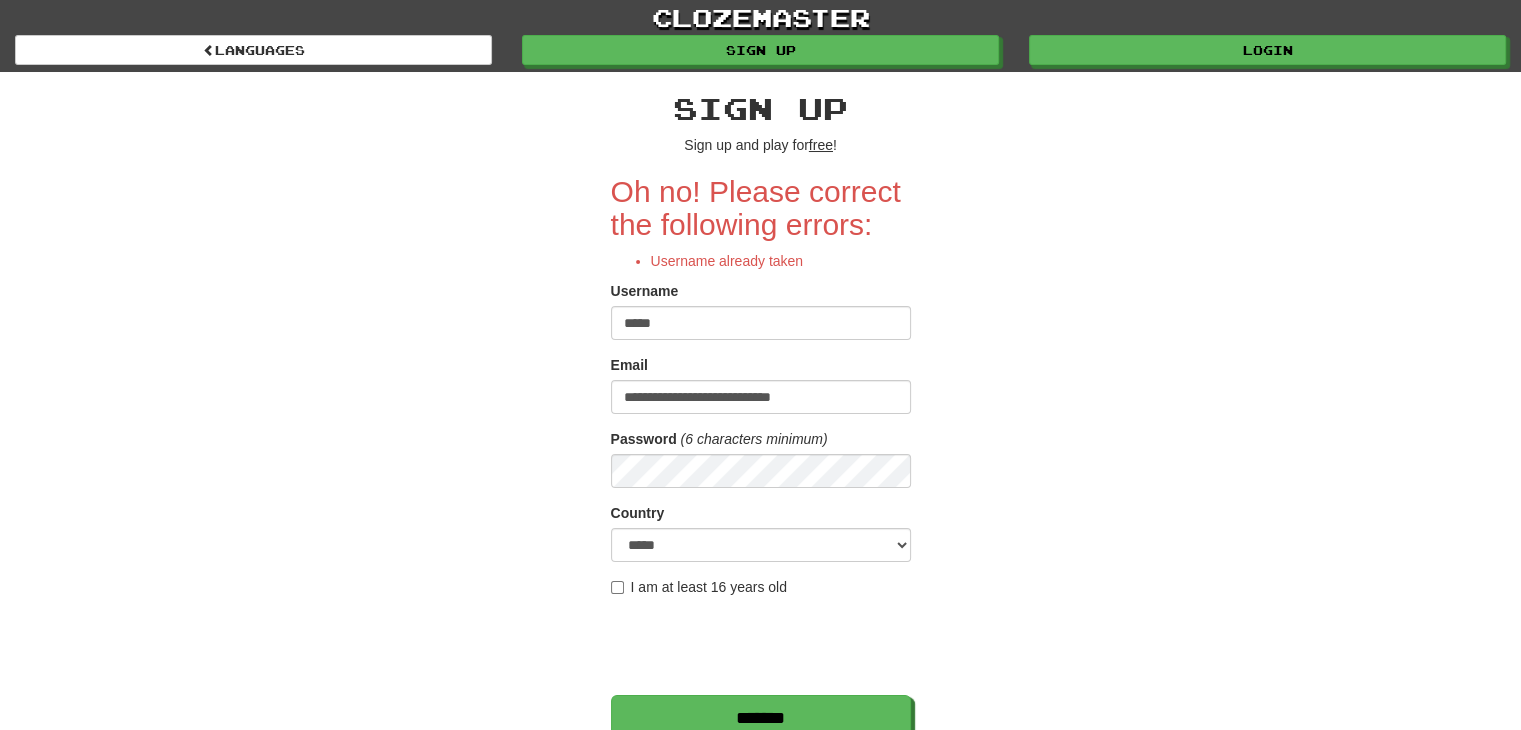 click on "*****" at bounding box center [761, 323] 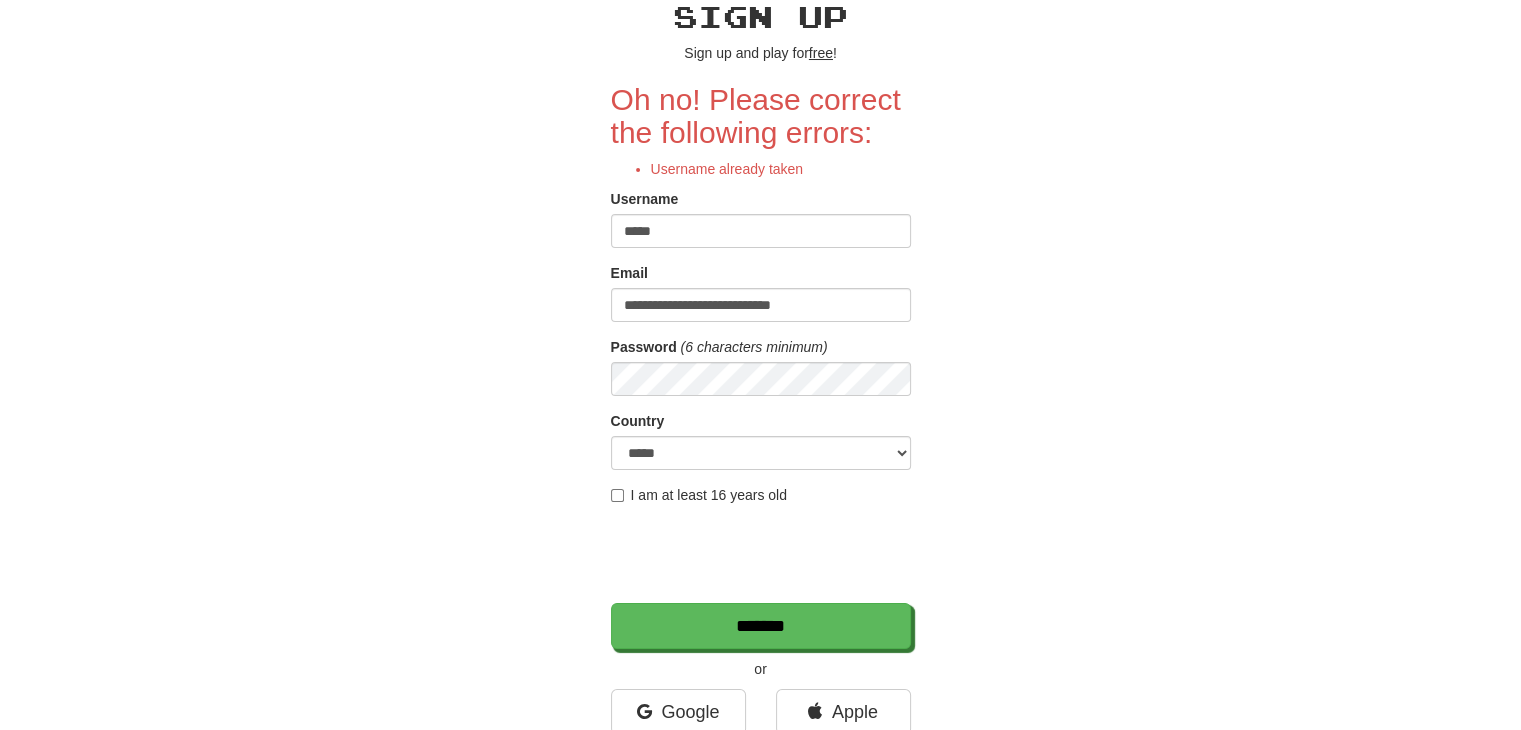 scroll, scrollTop: 100, scrollLeft: 0, axis: vertical 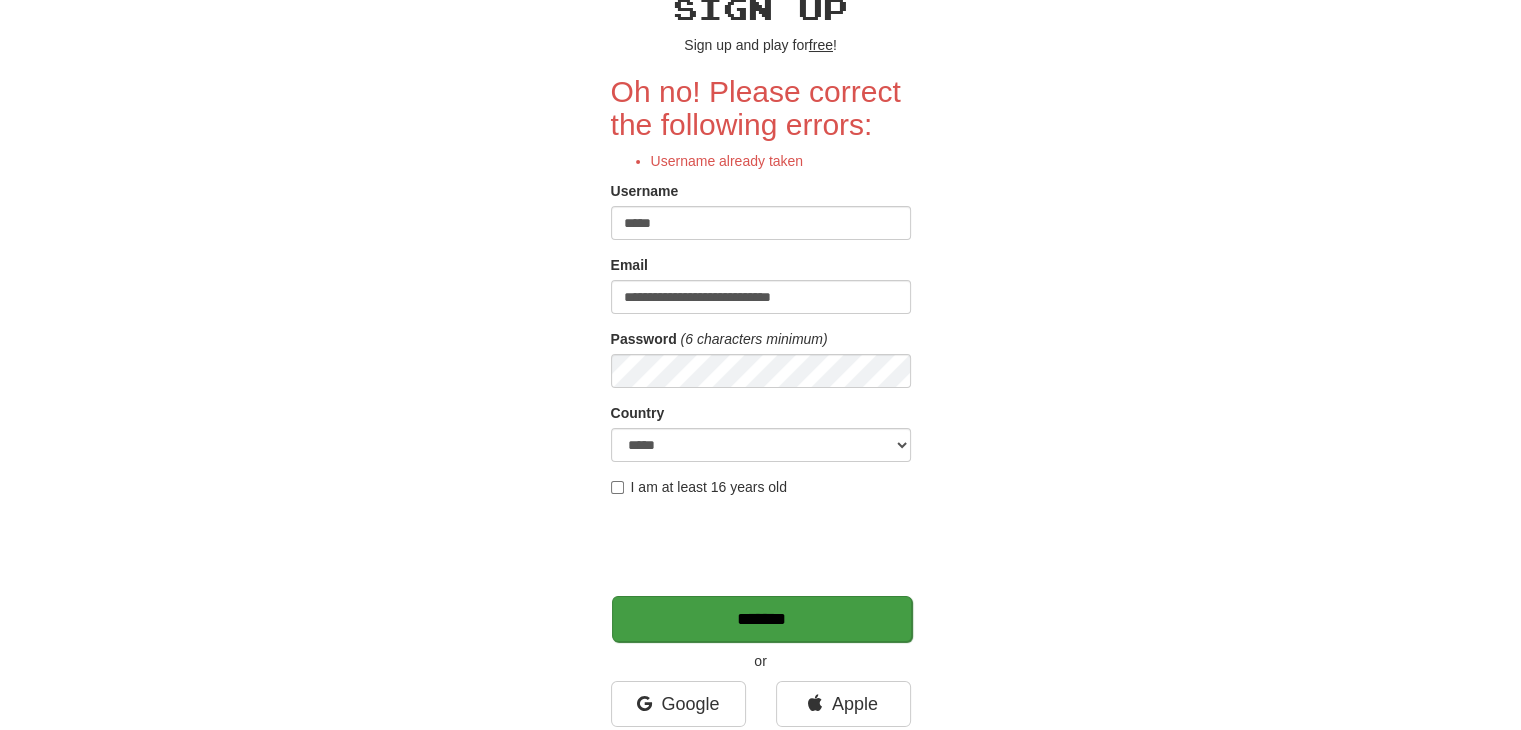 type on "*****" 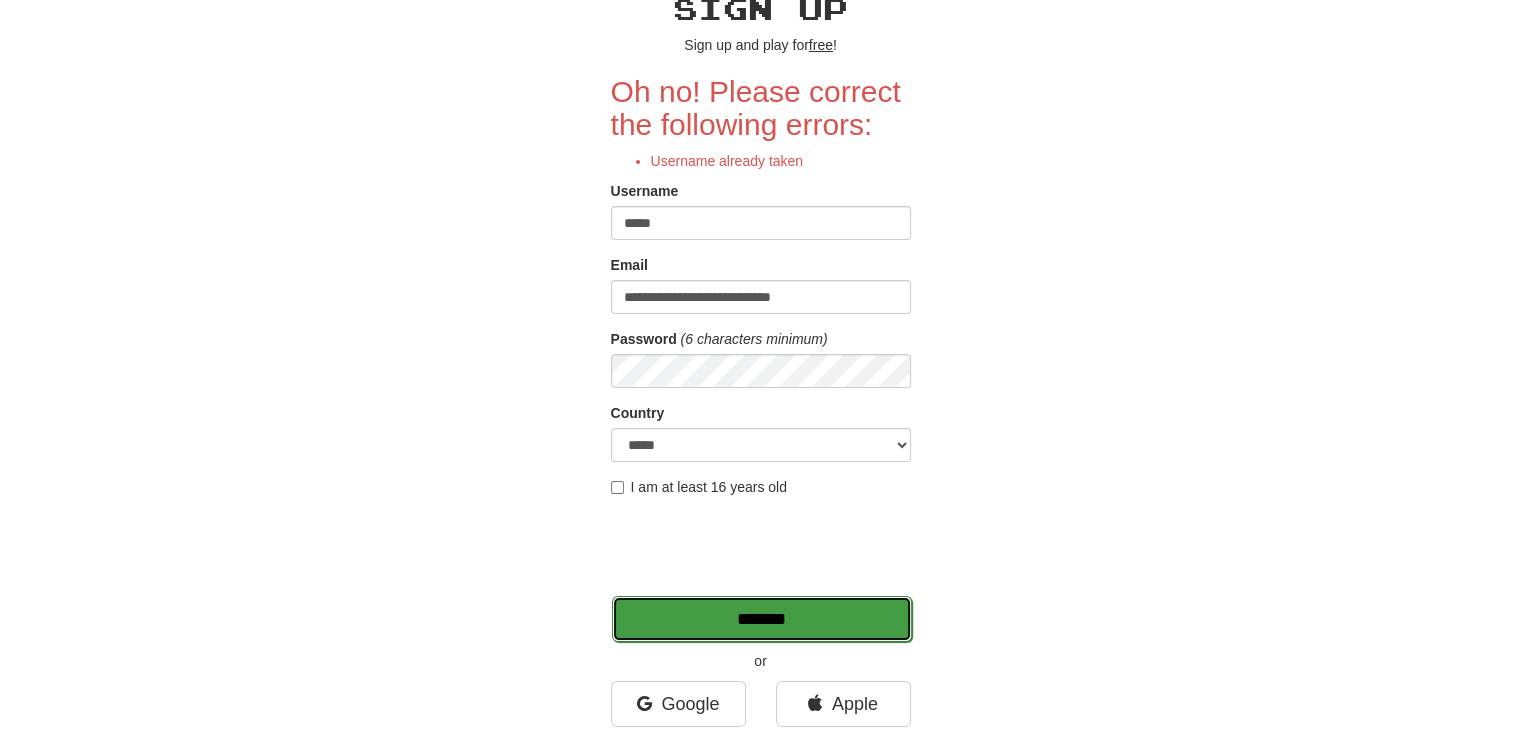 click on "*******" at bounding box center [762, 619] 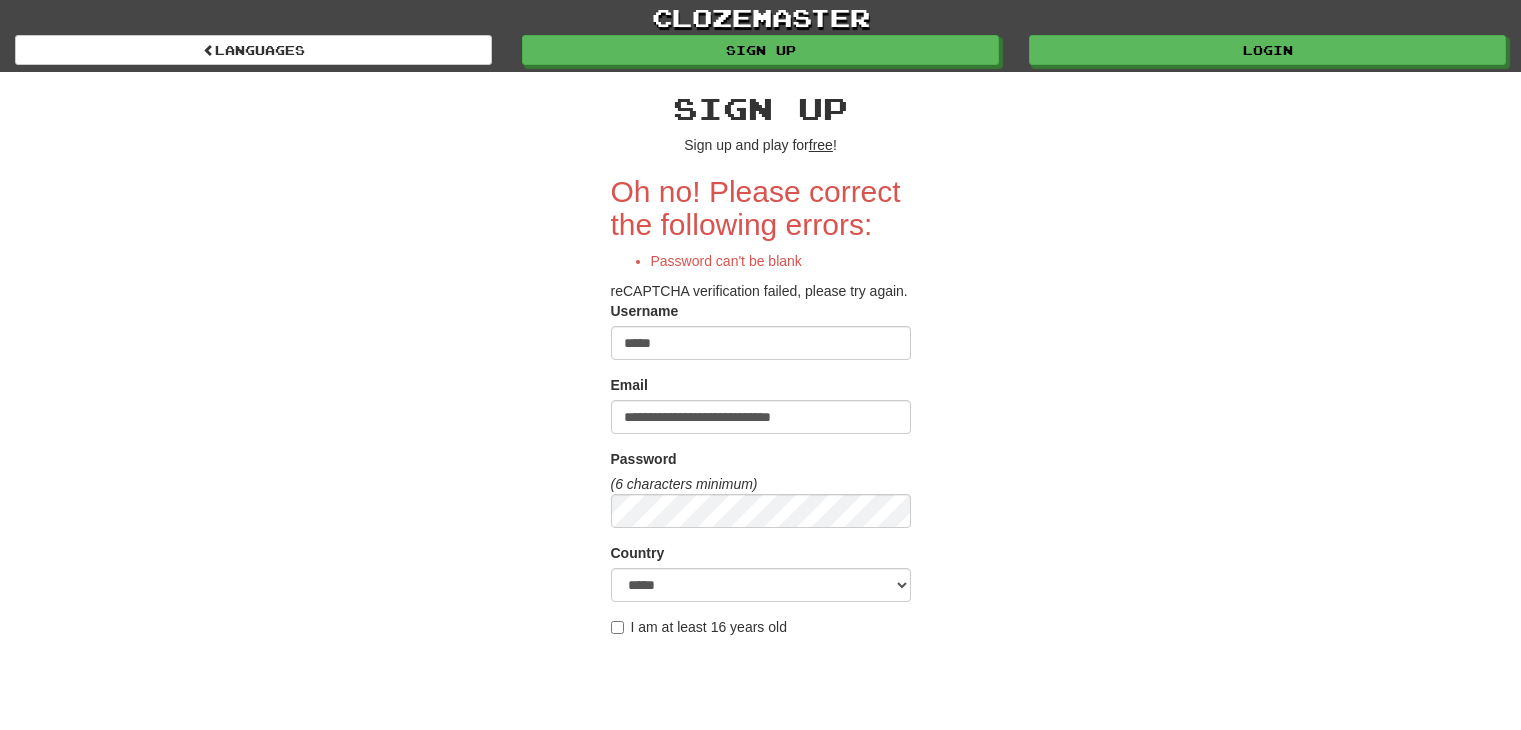 scroll, scrollTop: 0, scrollLeft: 0, axis: both 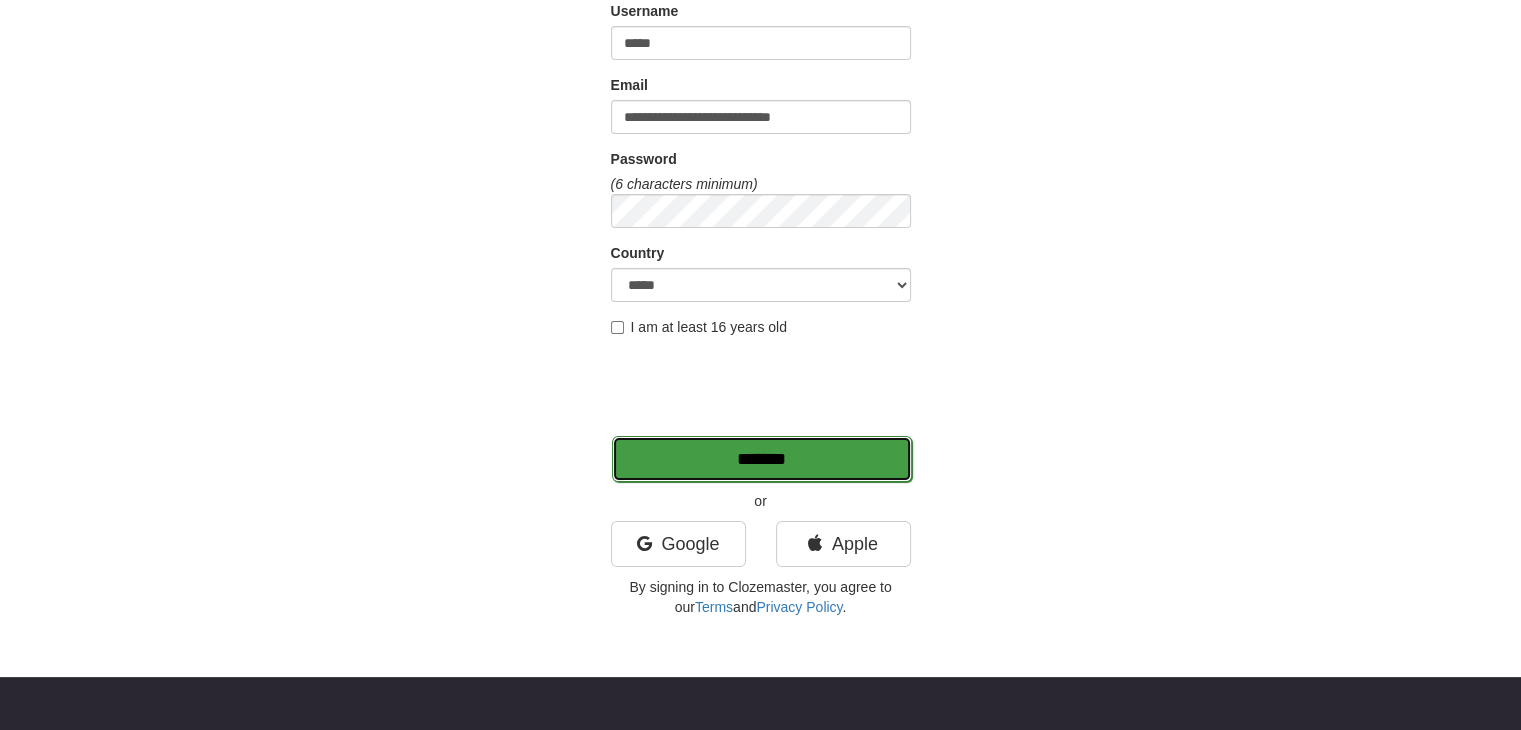 click on "*******" at bounding box center (762, 459) 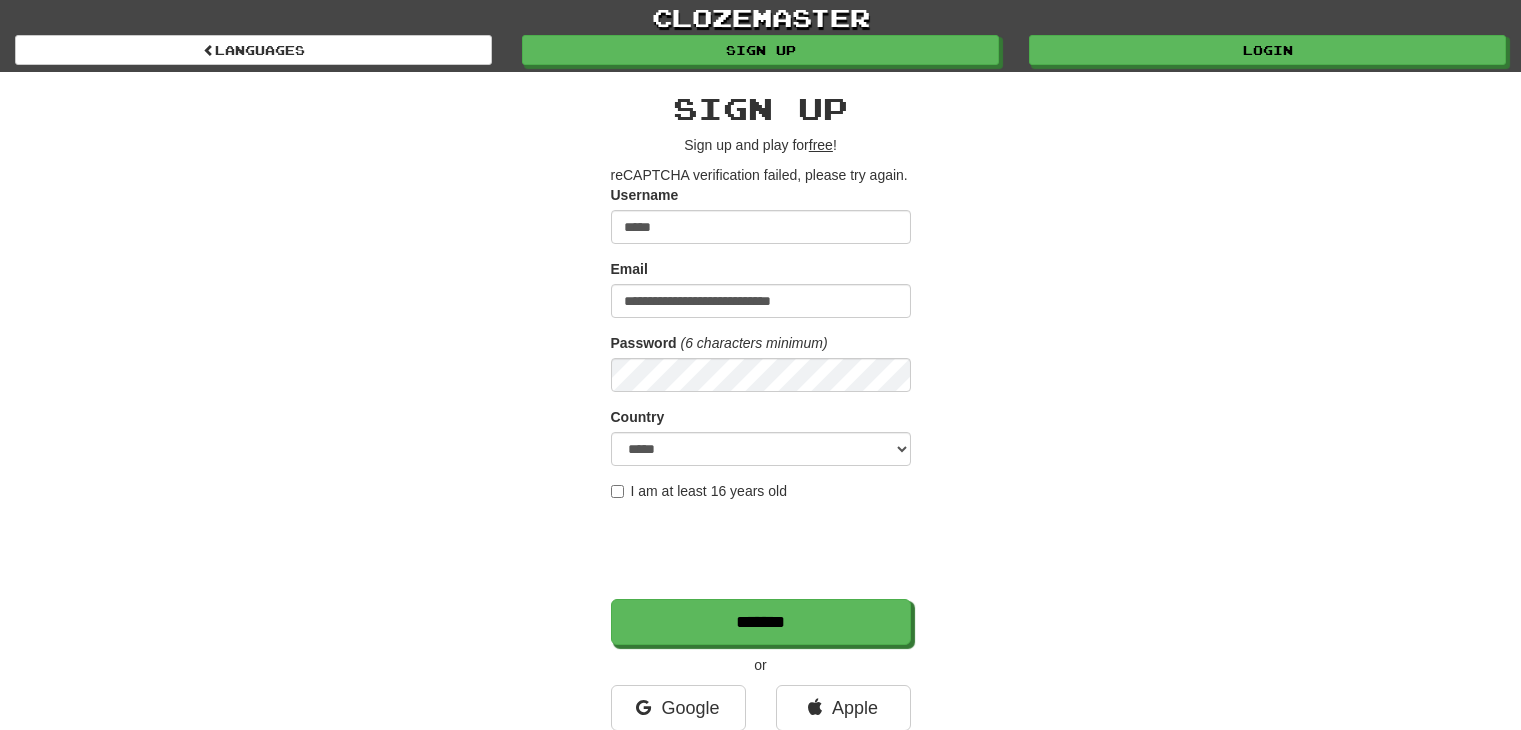 scroll, scrollTop: 0, scrollLeft: 0, axis: both 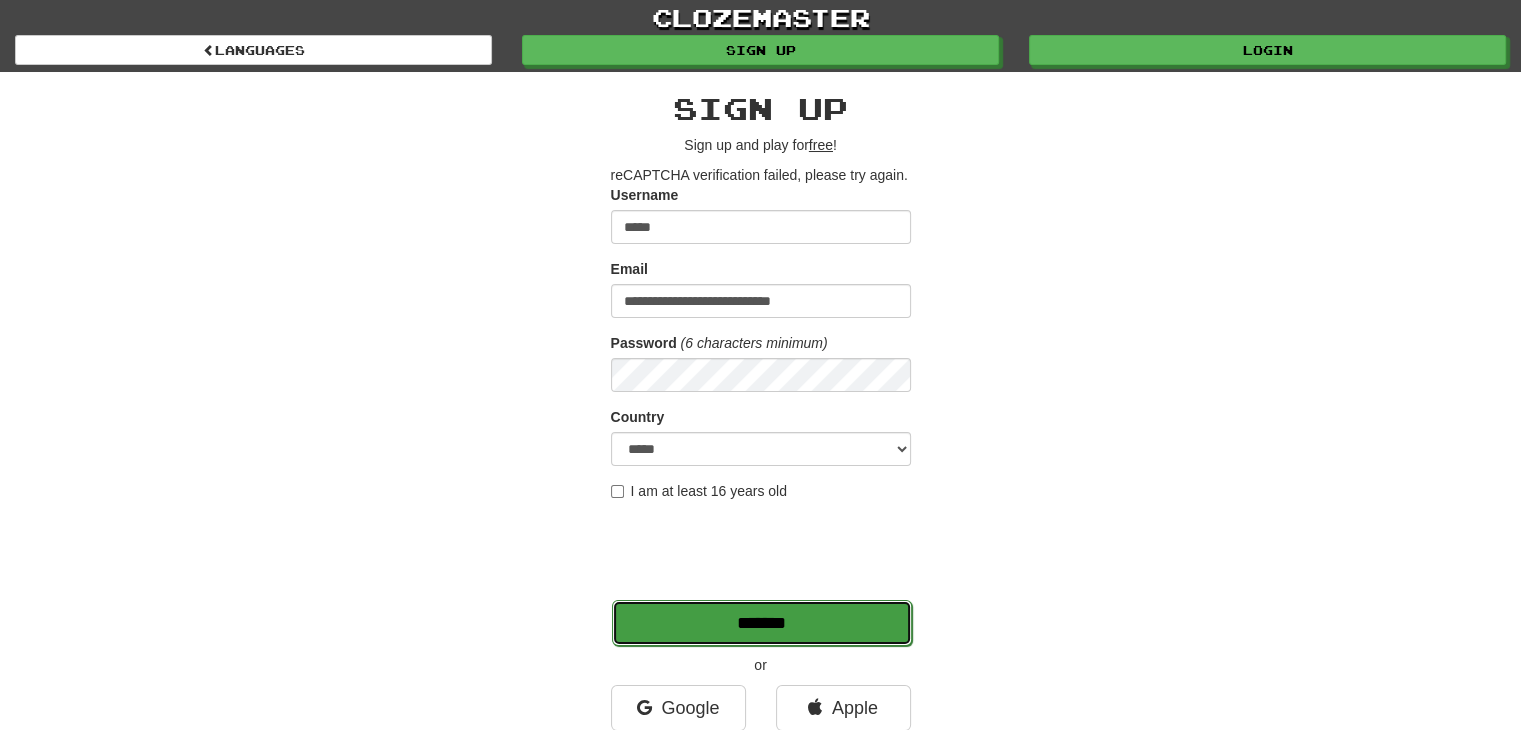 click on "*******" at bounding box center [762, 623] 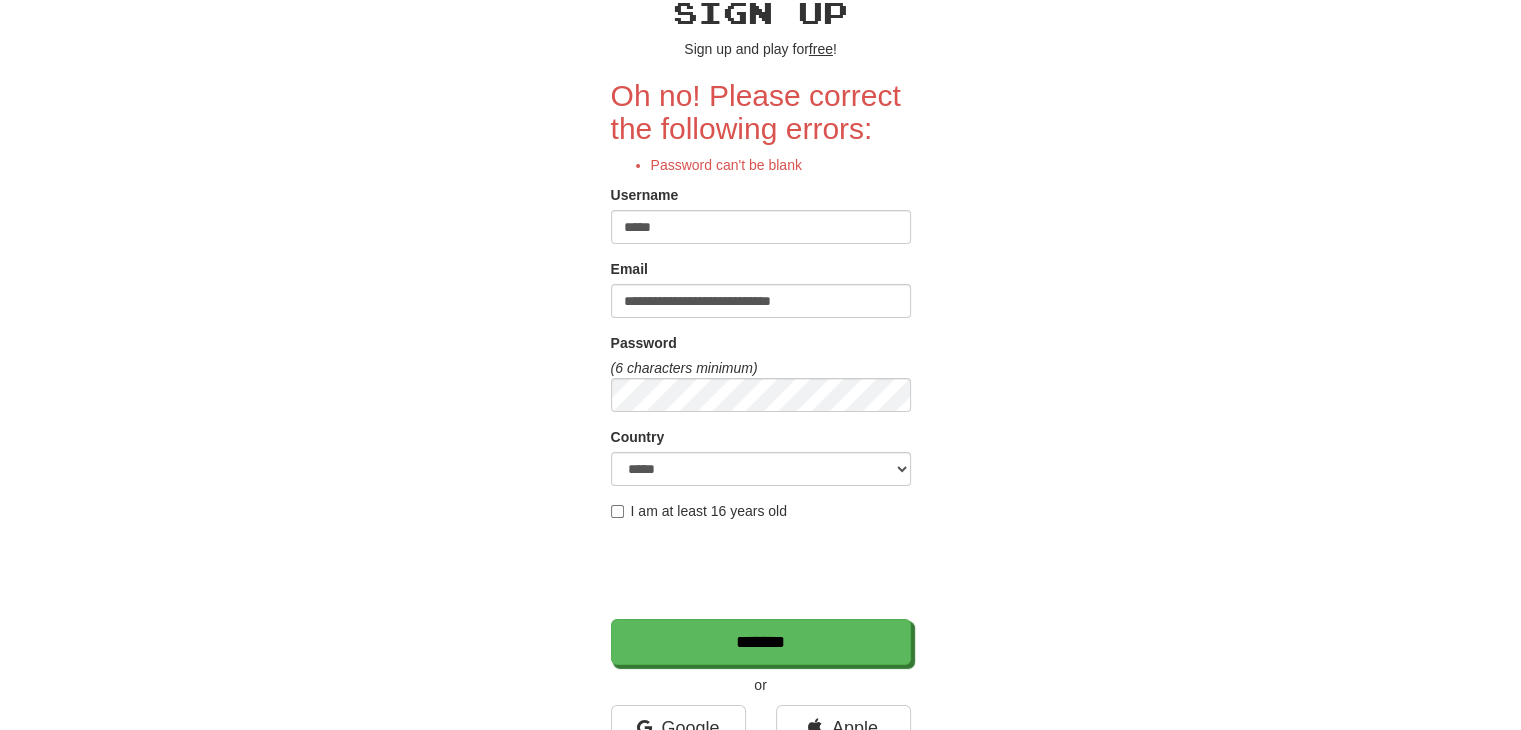 scroll, scrollTop: 100, scrollLeft: 0, axis: vertical 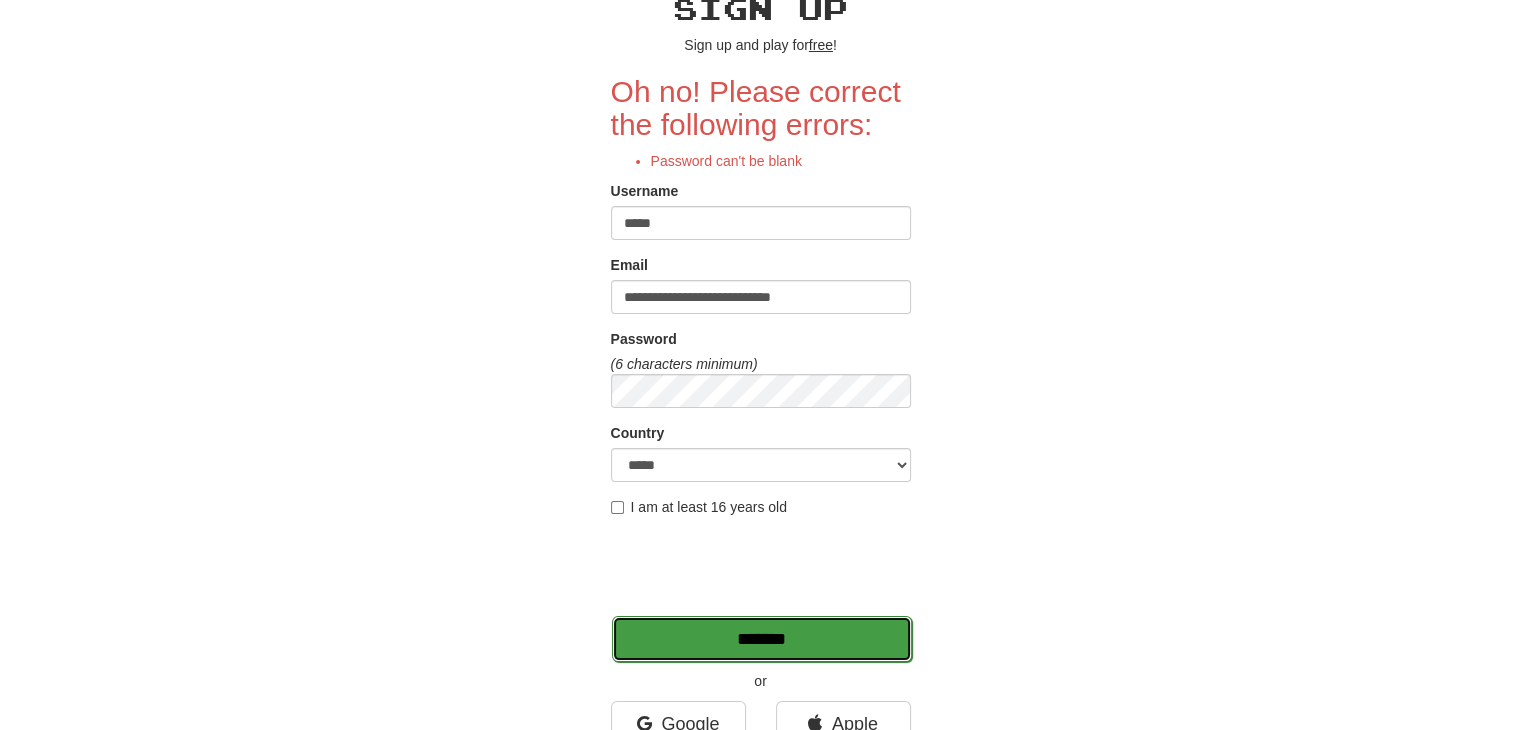 click on "*******" at bounding box center [762, 639] 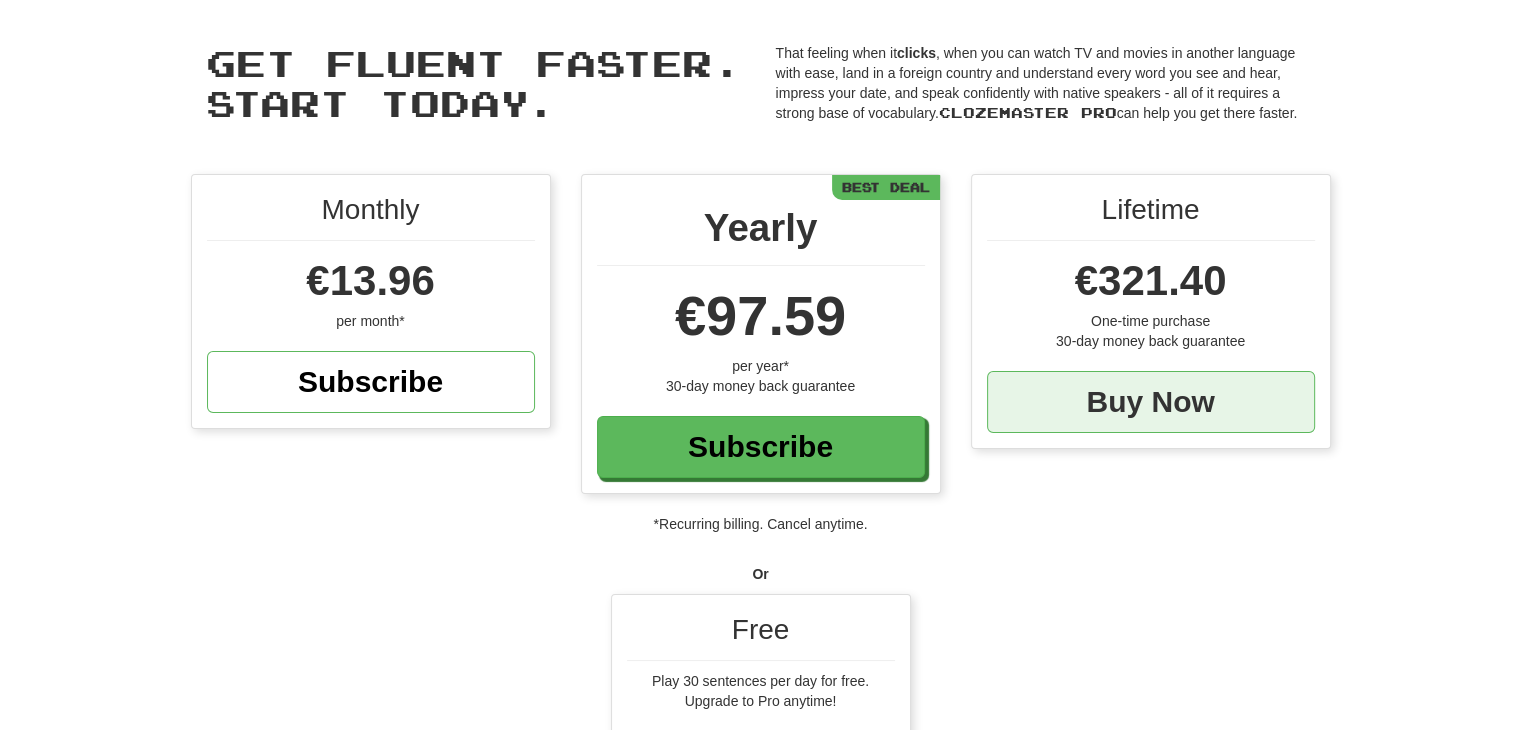 scroll, scrollTop: 200, scrollLeft: 0, axis: vertical 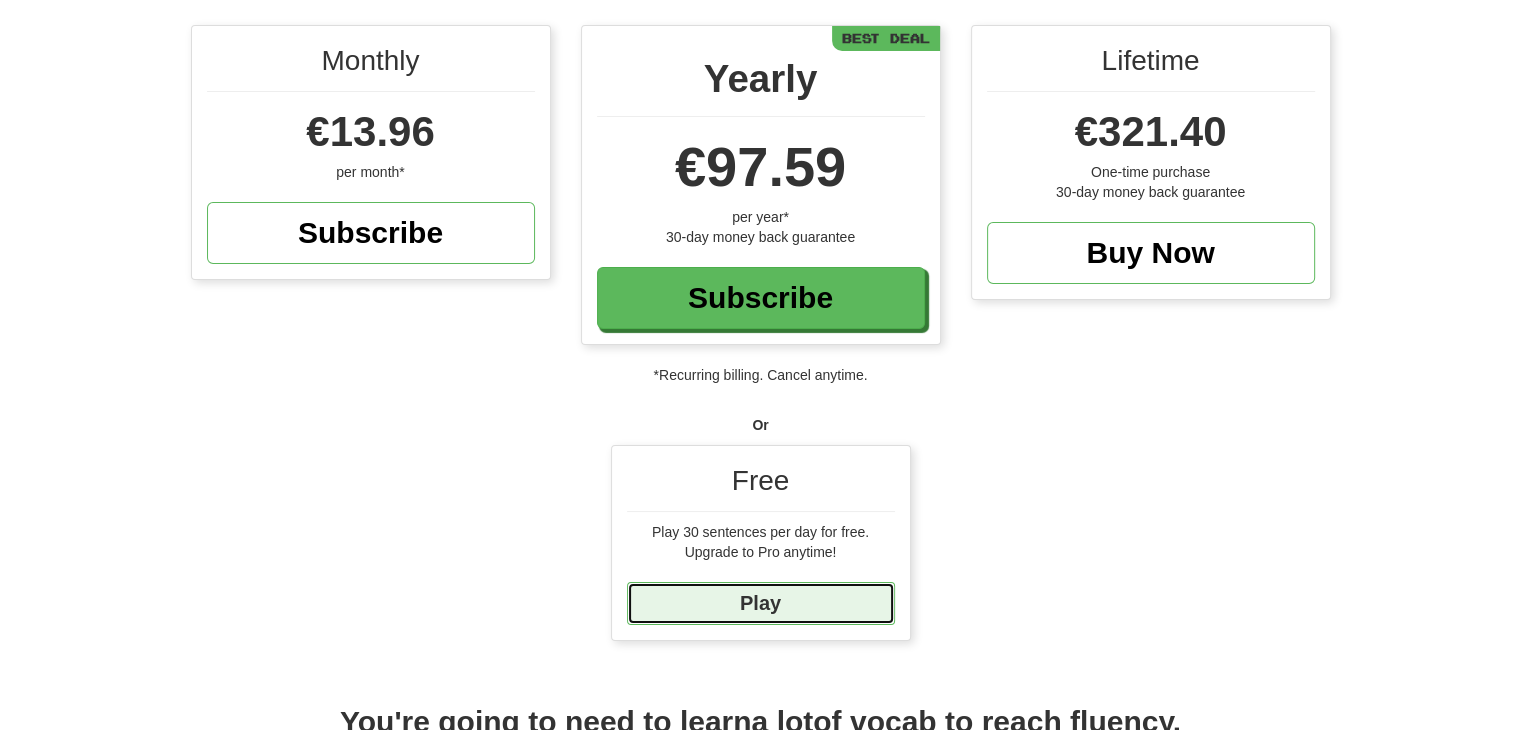 click on "Play" at bounding box center (761, 603) 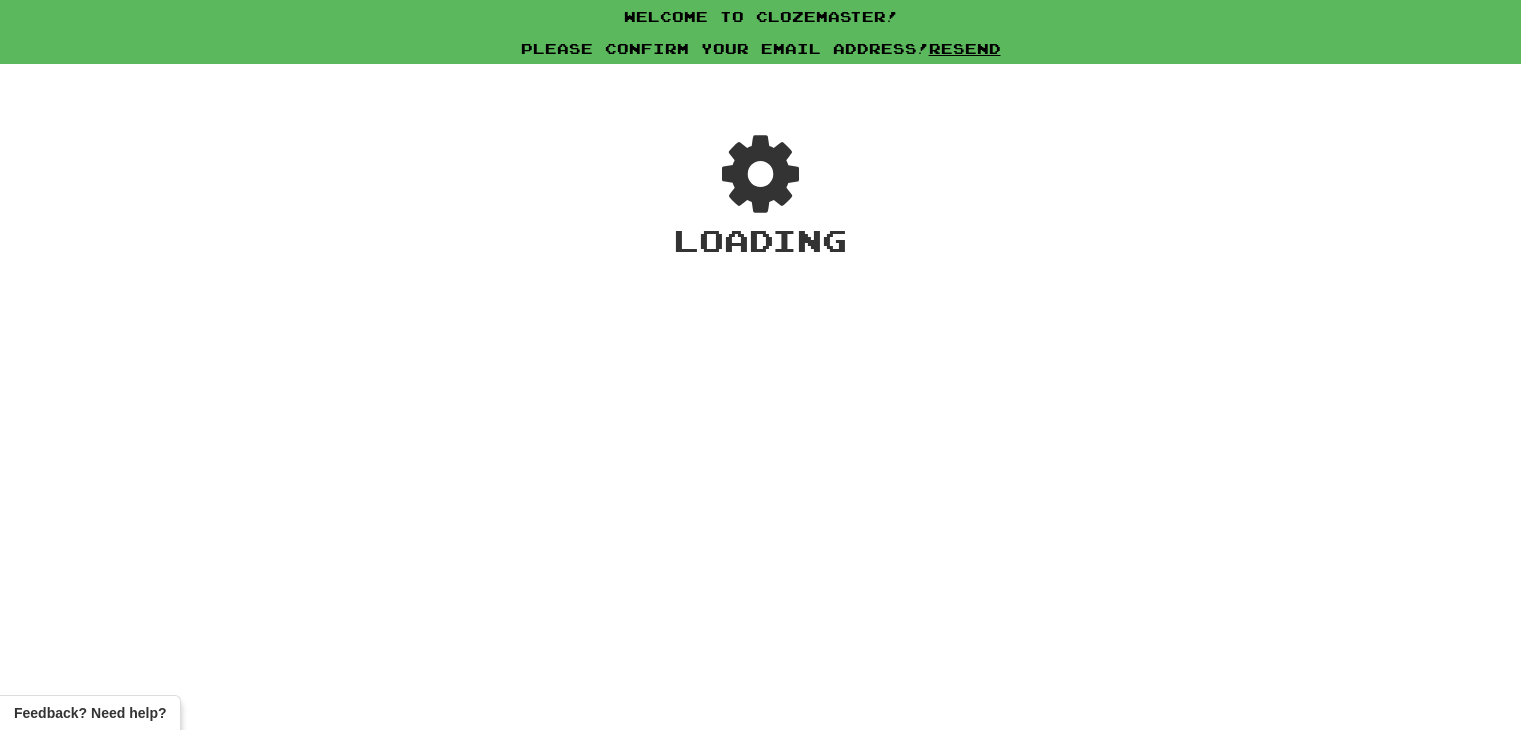 scroll, scrollTop: 0, scrollLeft: 0, axis: both 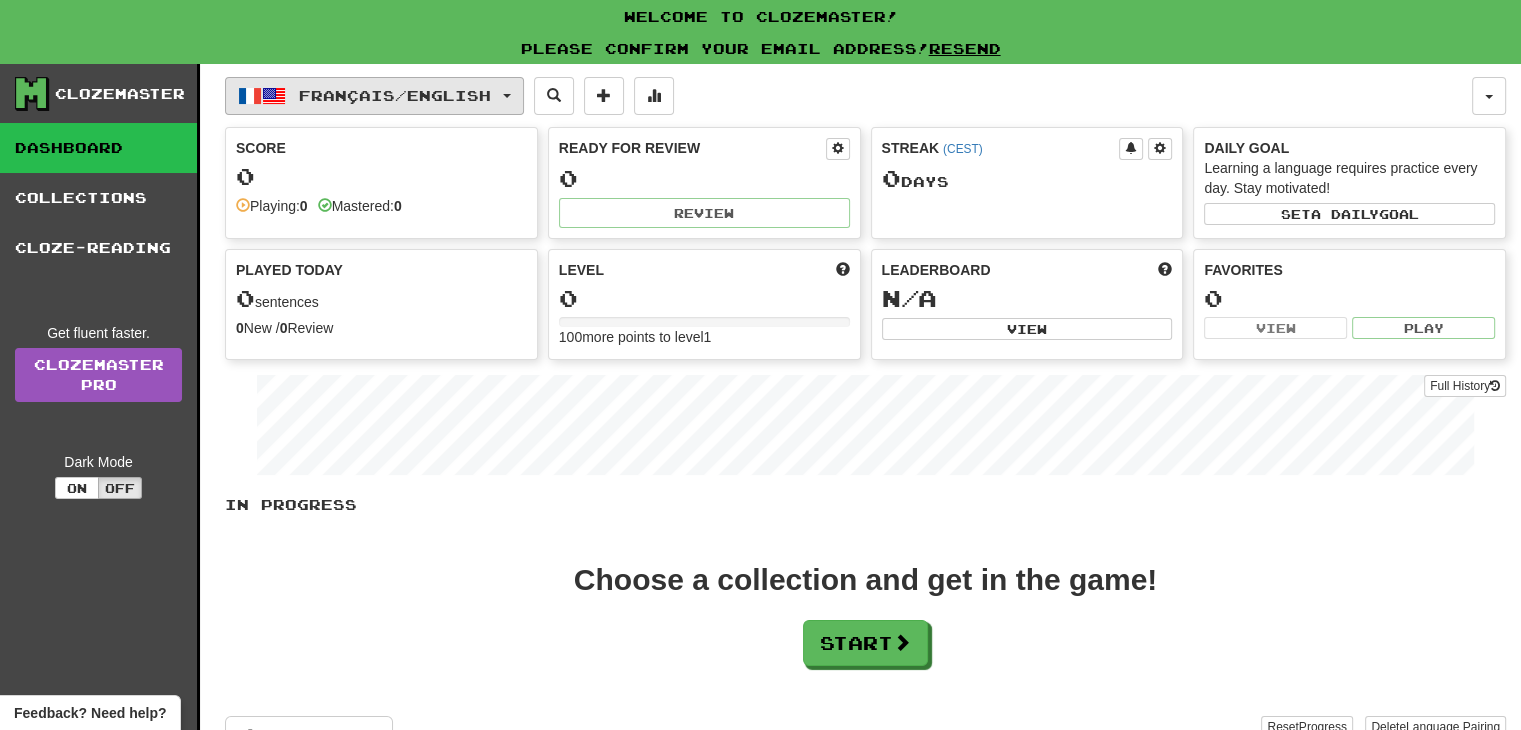 click on "Français  /  English" at bounding box center (374, 96) 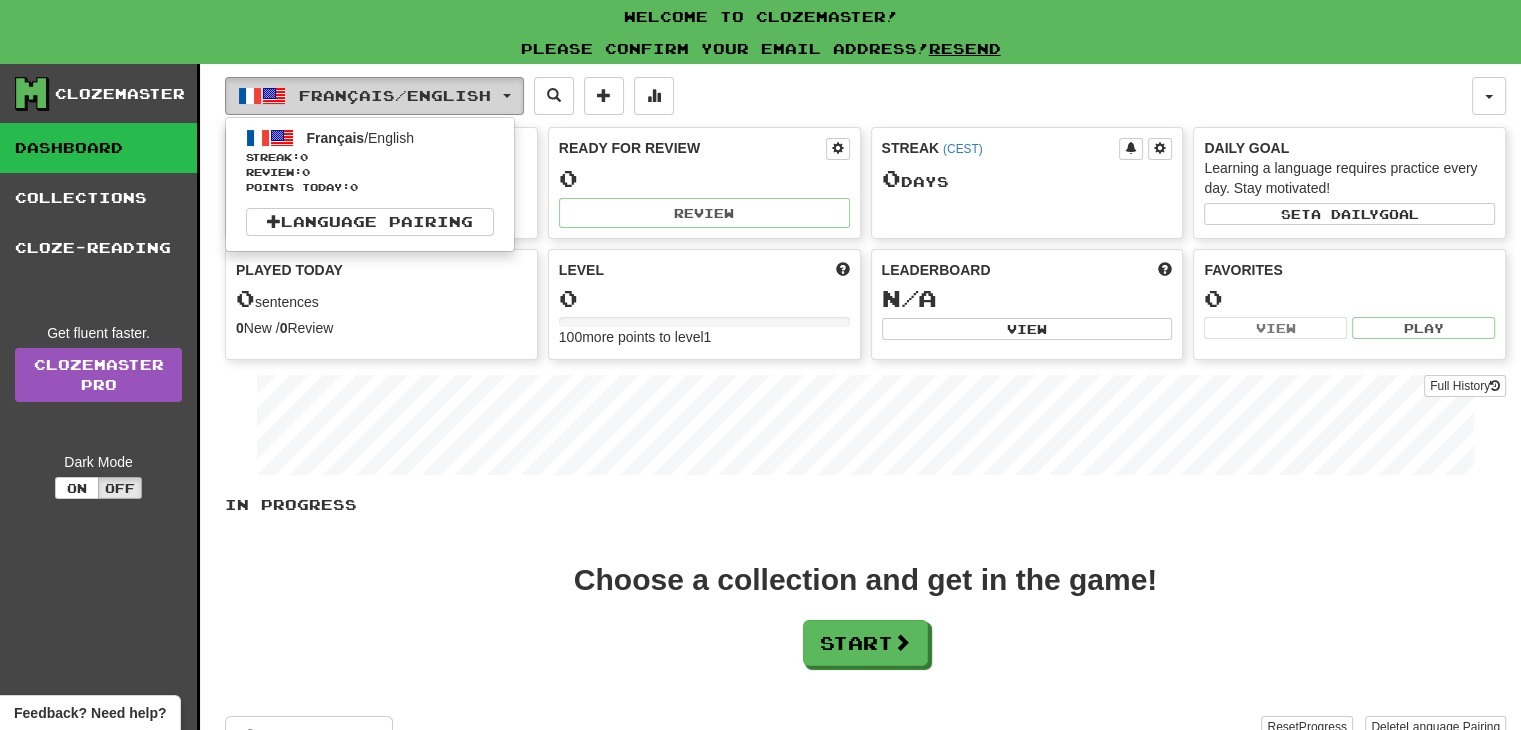 click on "Français  /  English" at bounding box center [374, 96] 